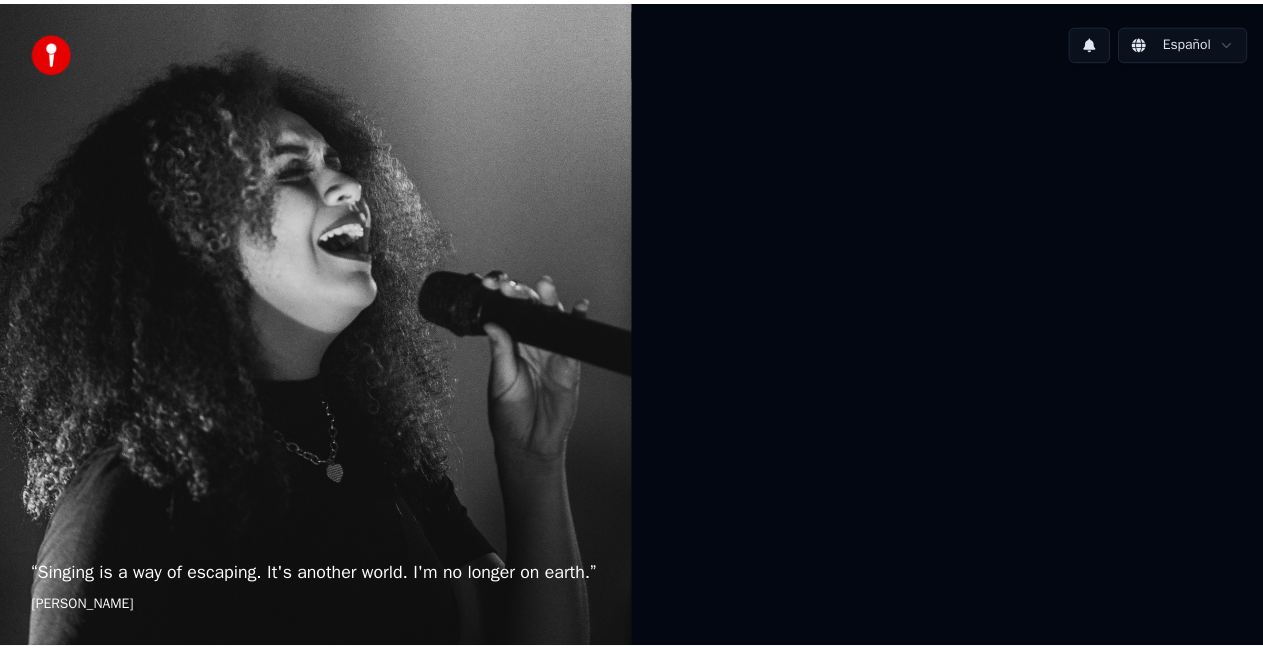 scroll, scrollTop: 0, scrollLeft: 0, axis: both 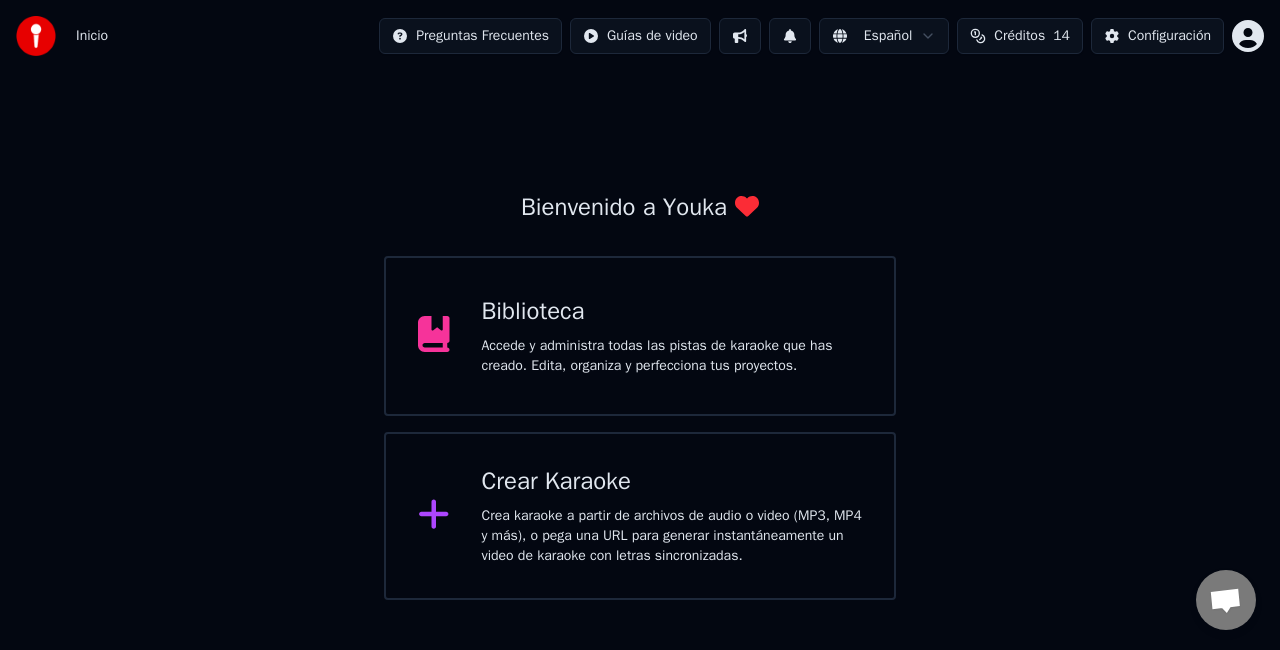 click on "Accede y administra todas las pistas de karaoke que has creado. Edita, organiza y perfecciona tus proyectos." at bounding box center [672, 356] 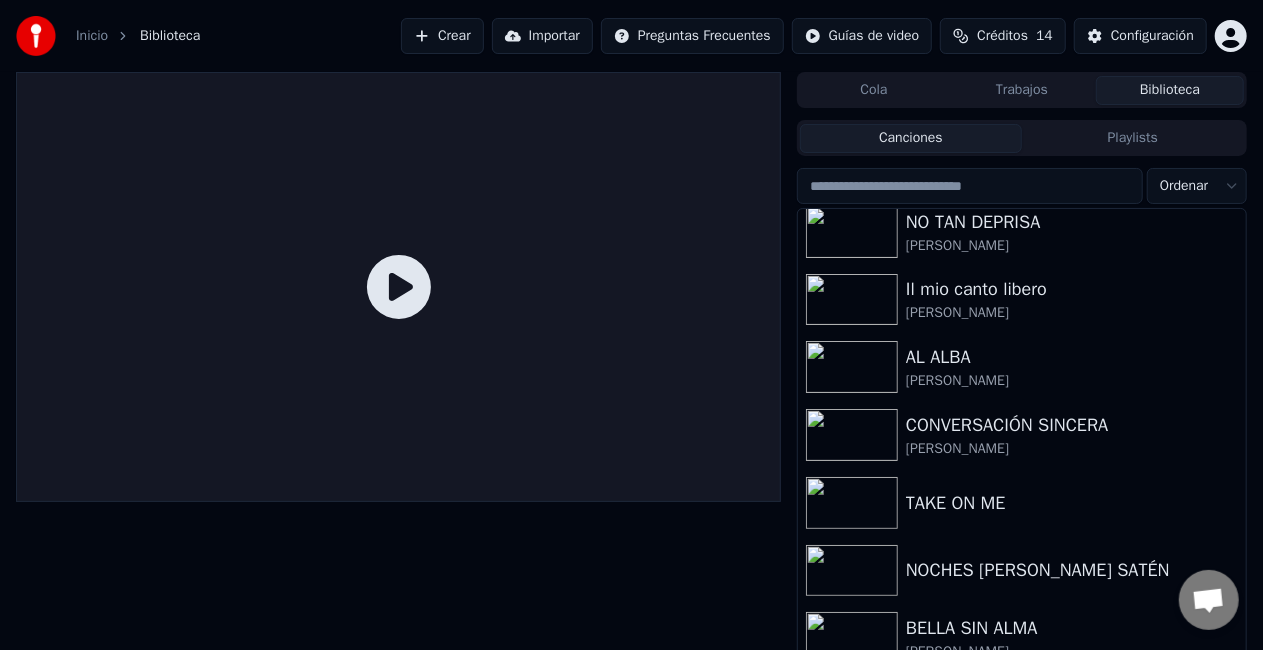 scroll, scrollTop: 96, scrollLeft: 0, axis: vertical 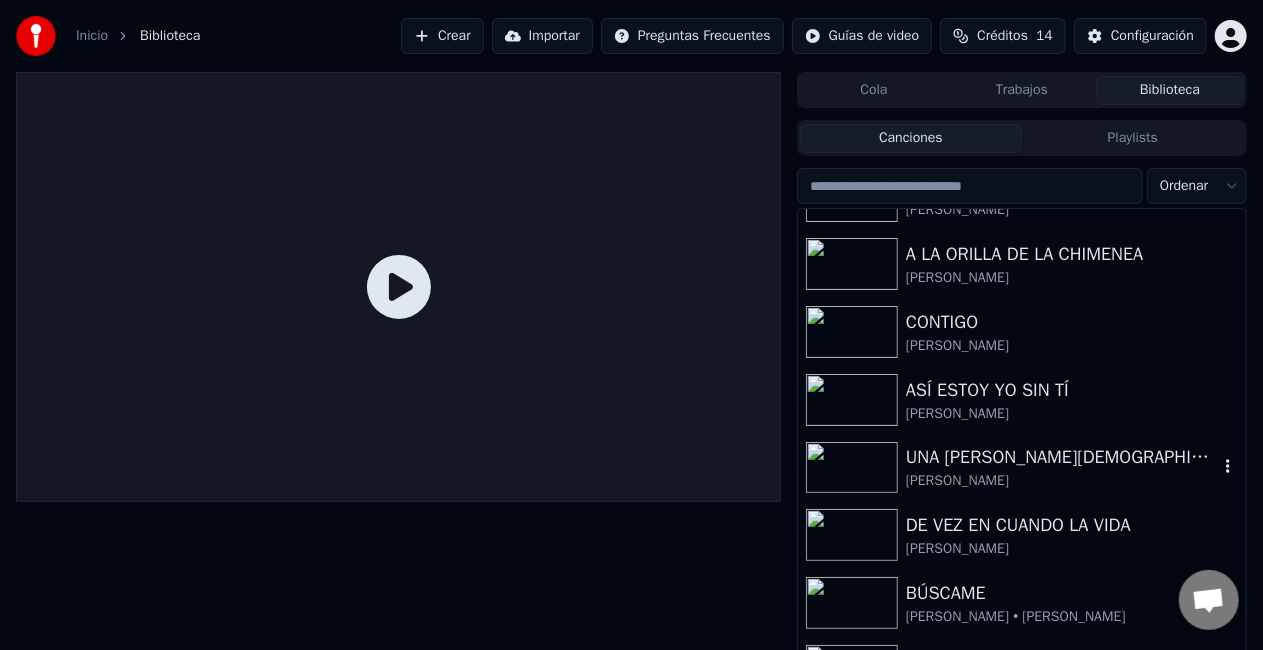 click on "UNA [PERSON_NAME][DEMOGRAPHIC_DATA]" at bounding box center (1062, 457) 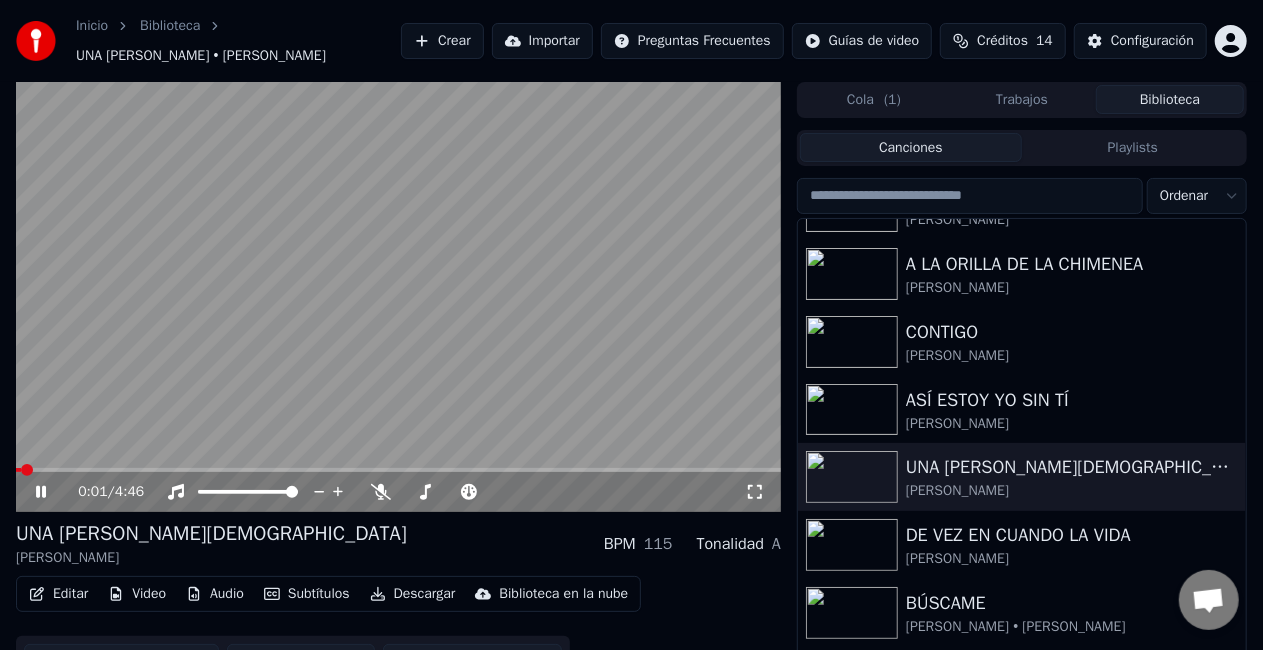 click on "Editar" at bounding box center [58, 594] 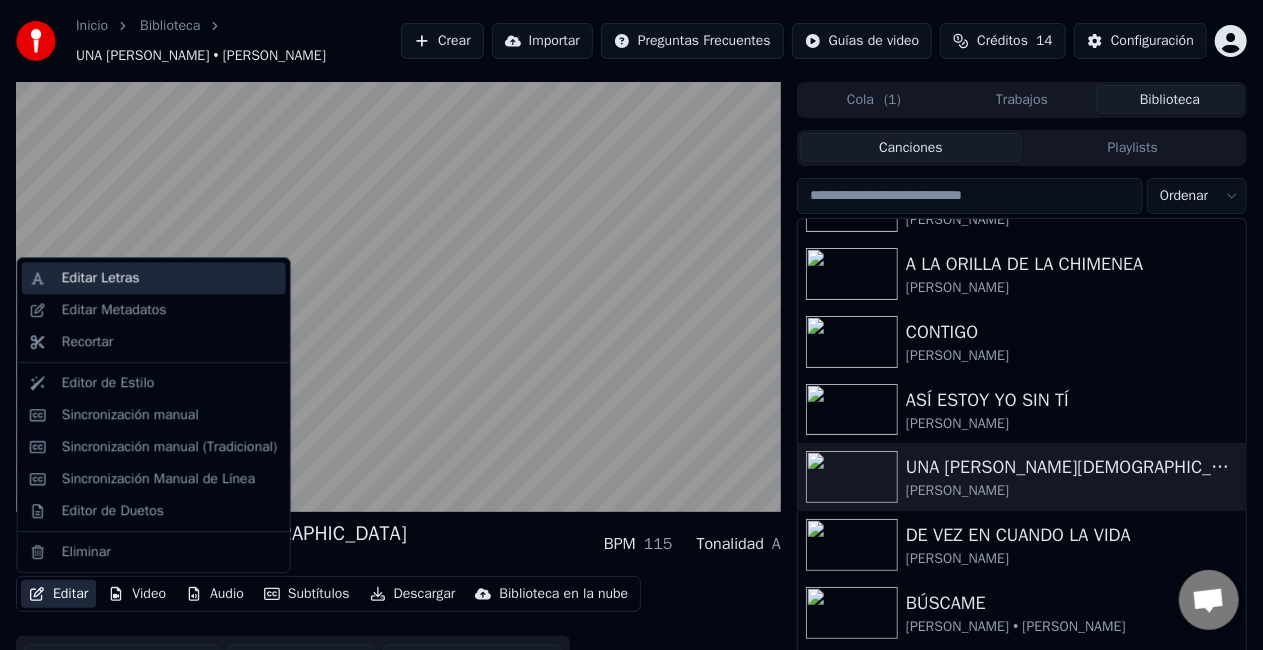 click on "Editar Letras" at bounding box center (101, 278) 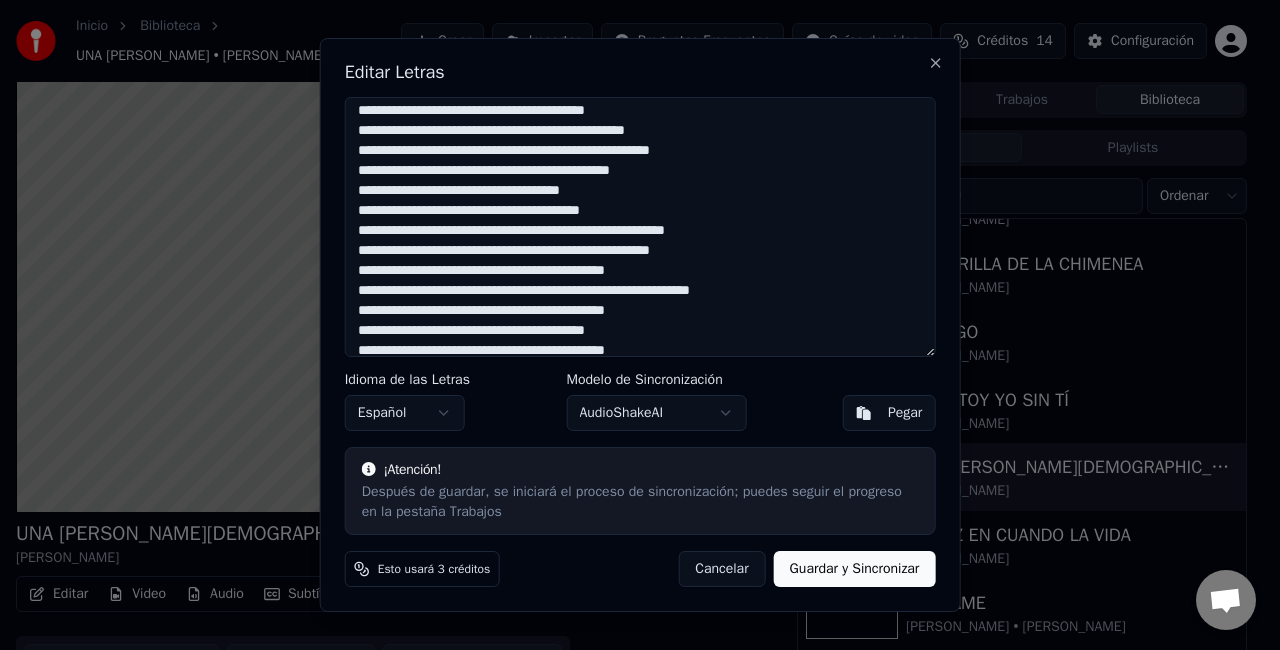 scroll, scrollTop: 337, scrollLeft: 0, axis: vertical 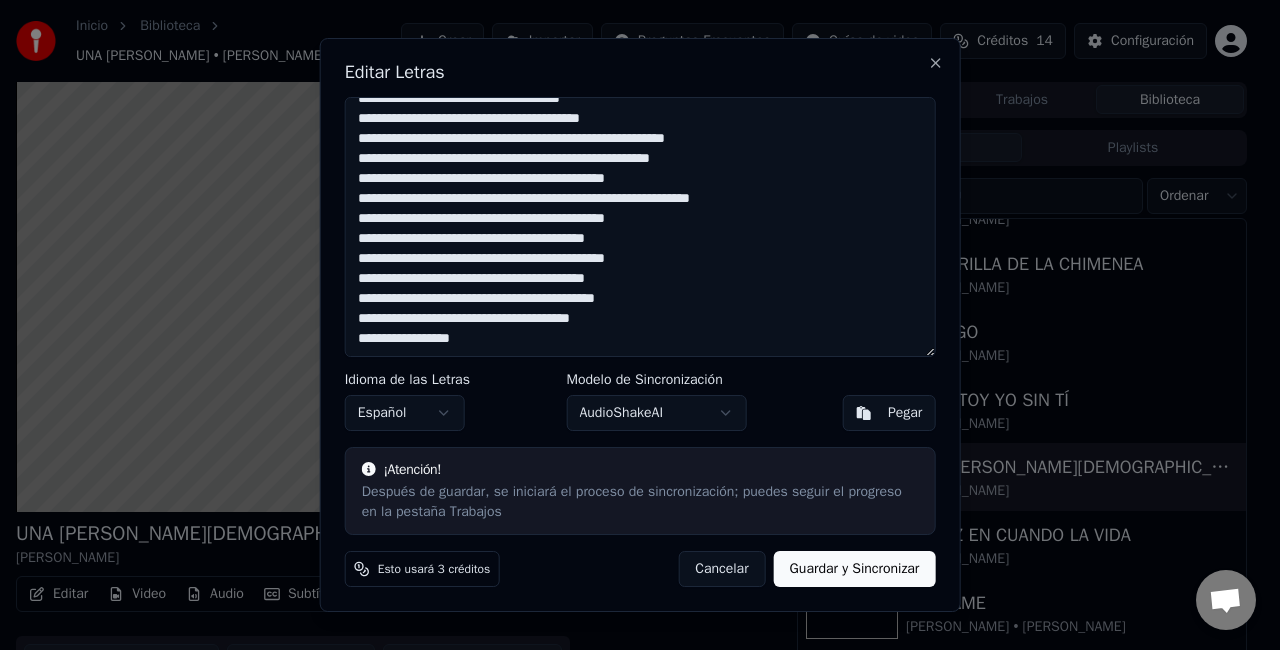 drag, startPoint x: 359, startPoint y: 116, endPoint x: 516, endPoint y: 408, distance: 331.53128 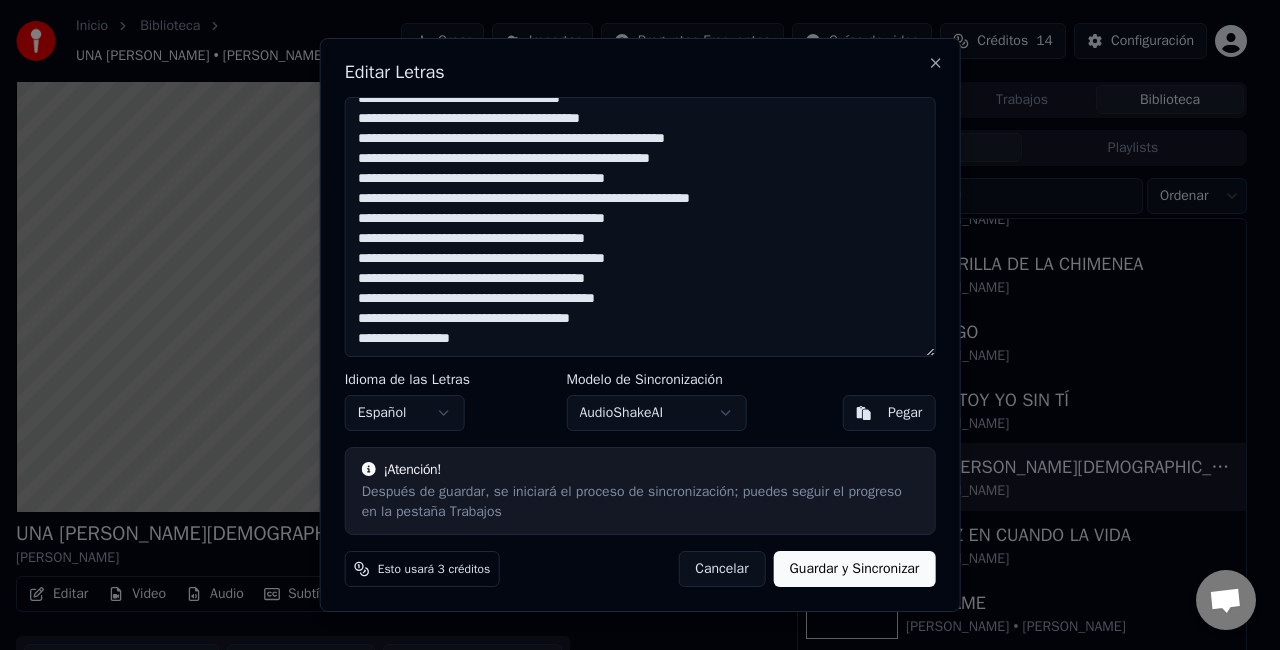 click at bounding box center [640, 227] 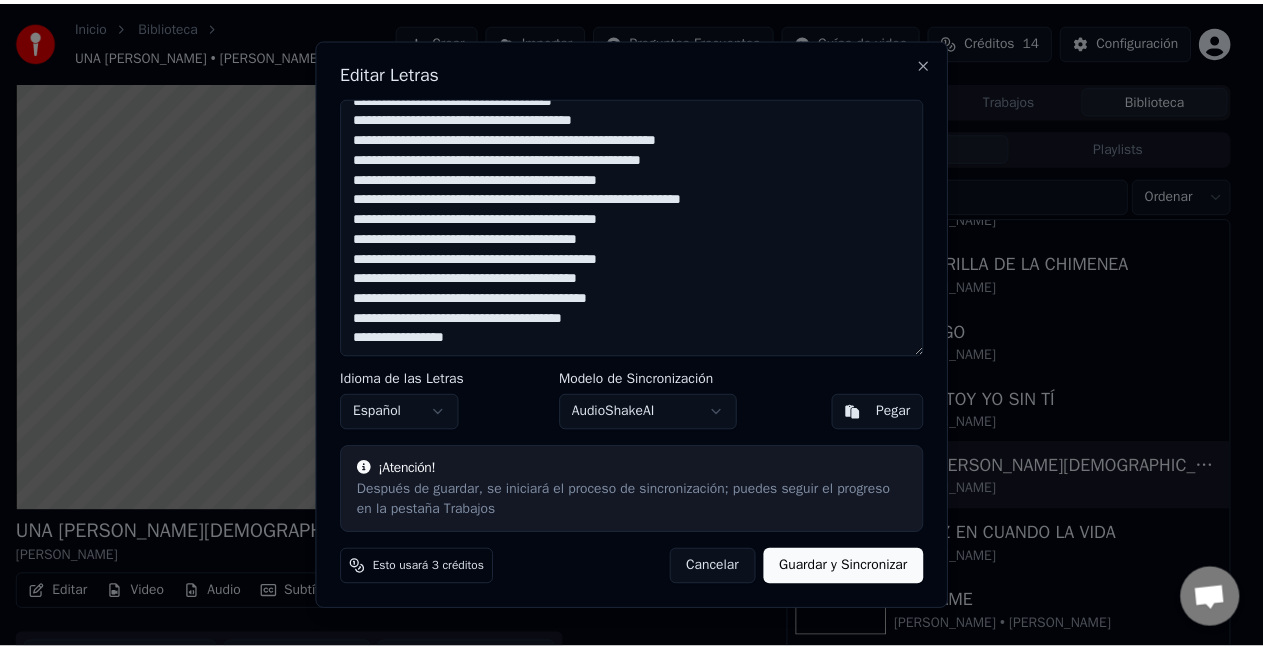 scroll, scrollTop: 0, scrollLeft: 0, axis: both 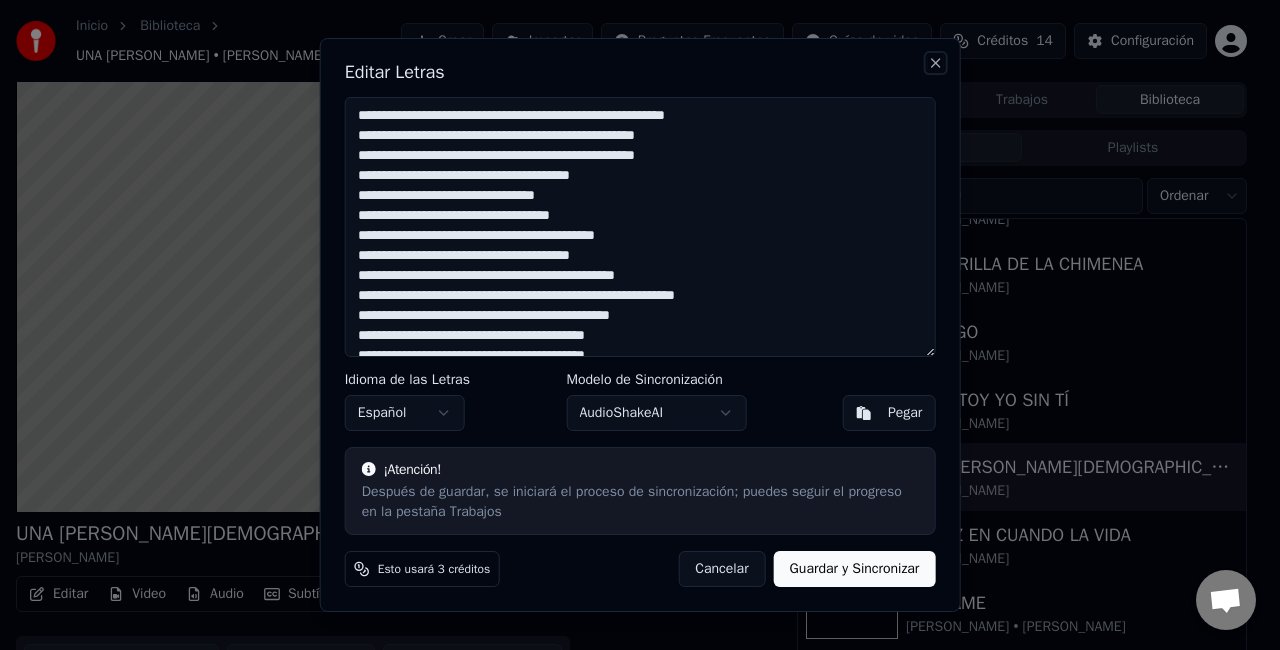 click on "Close" at bounding box center (935, 63) 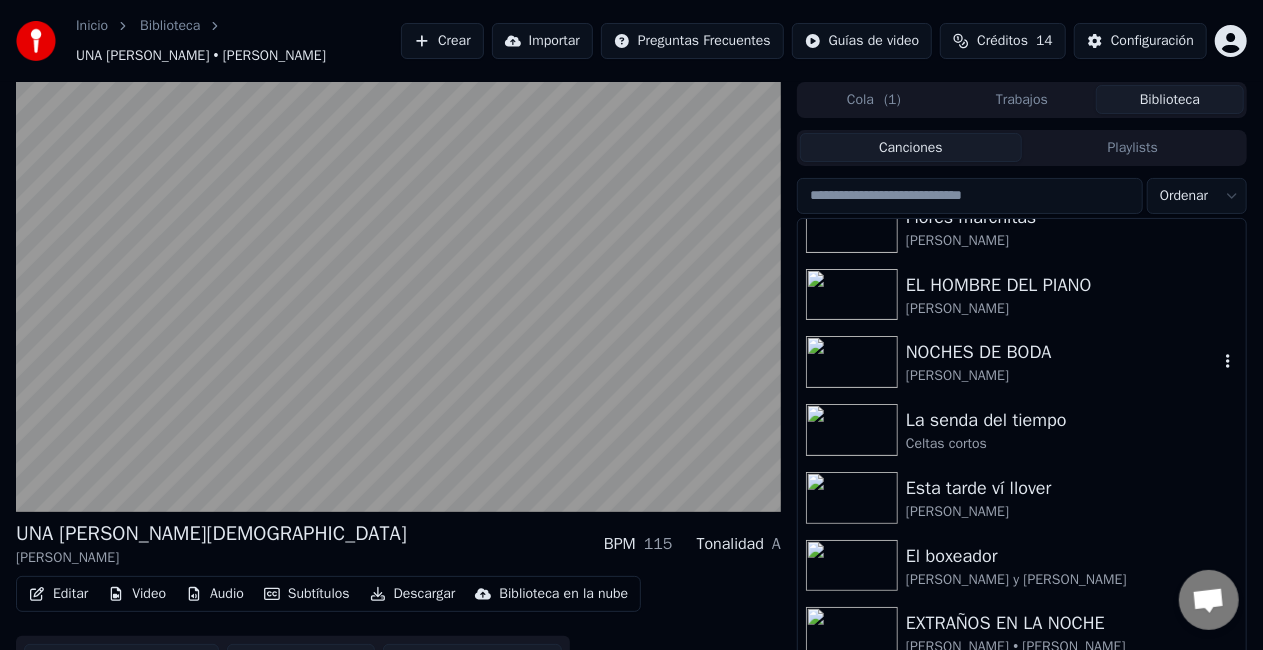 scroll, scrollTop: 2504, scrollLeft: 0, axis: vertical 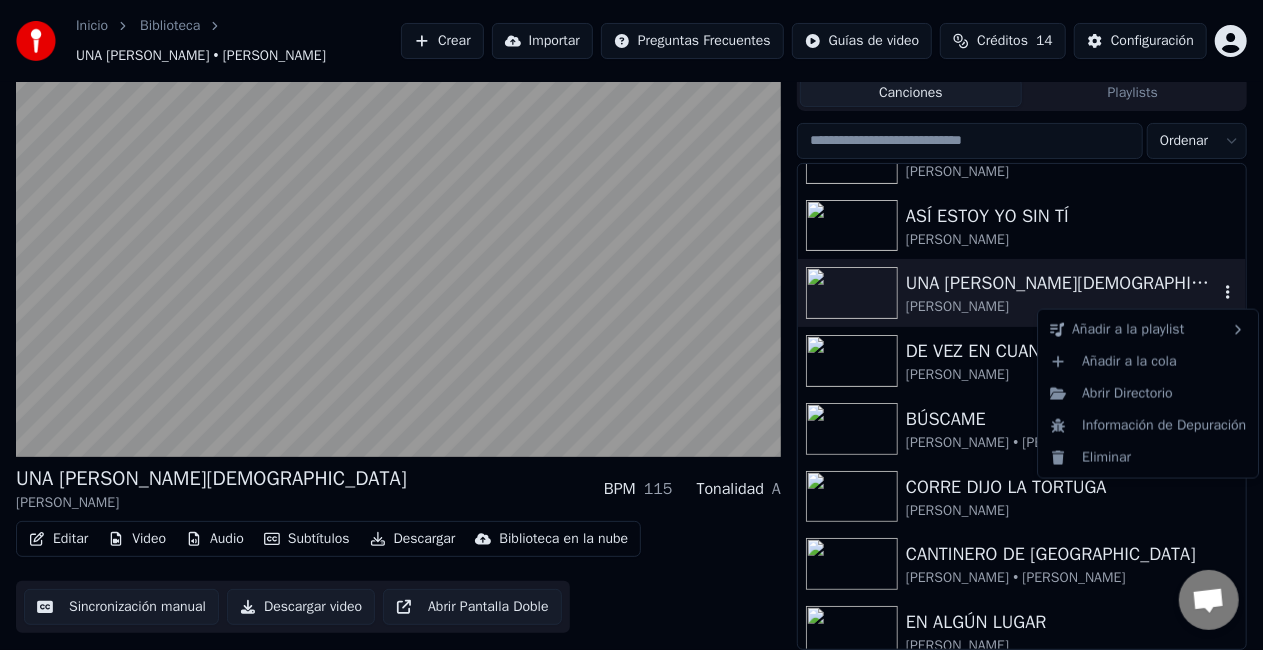 click 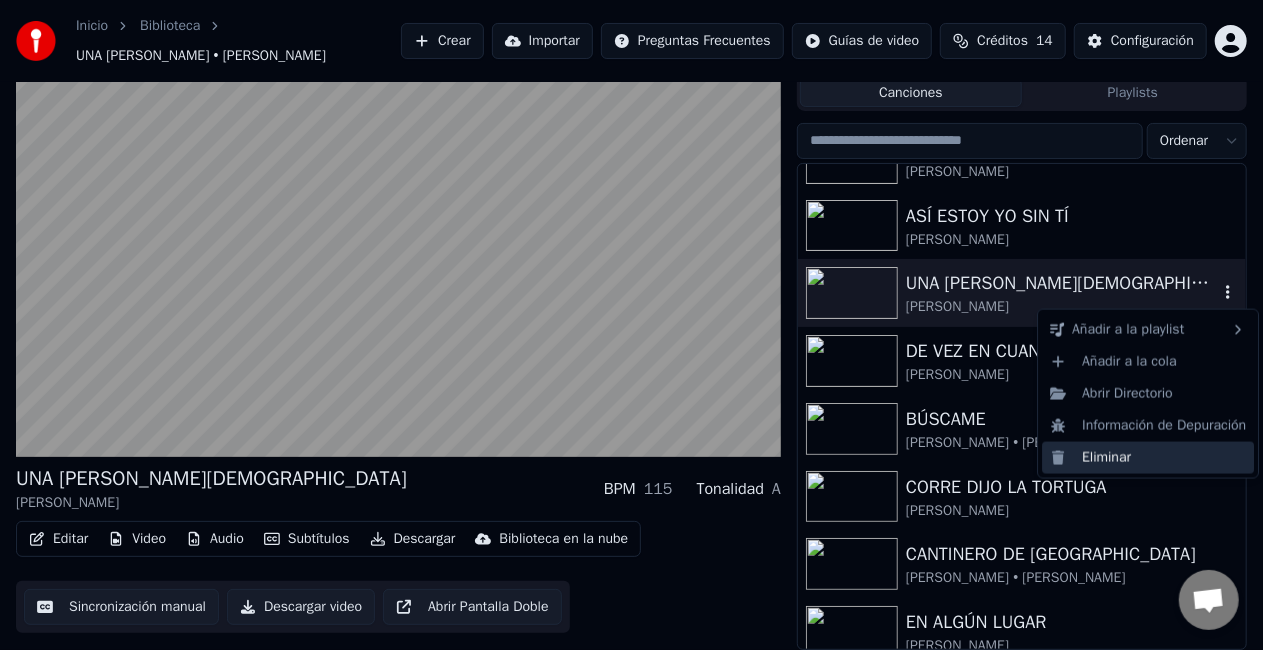 click on "Eliminar" at bounding box center (1148, 458) 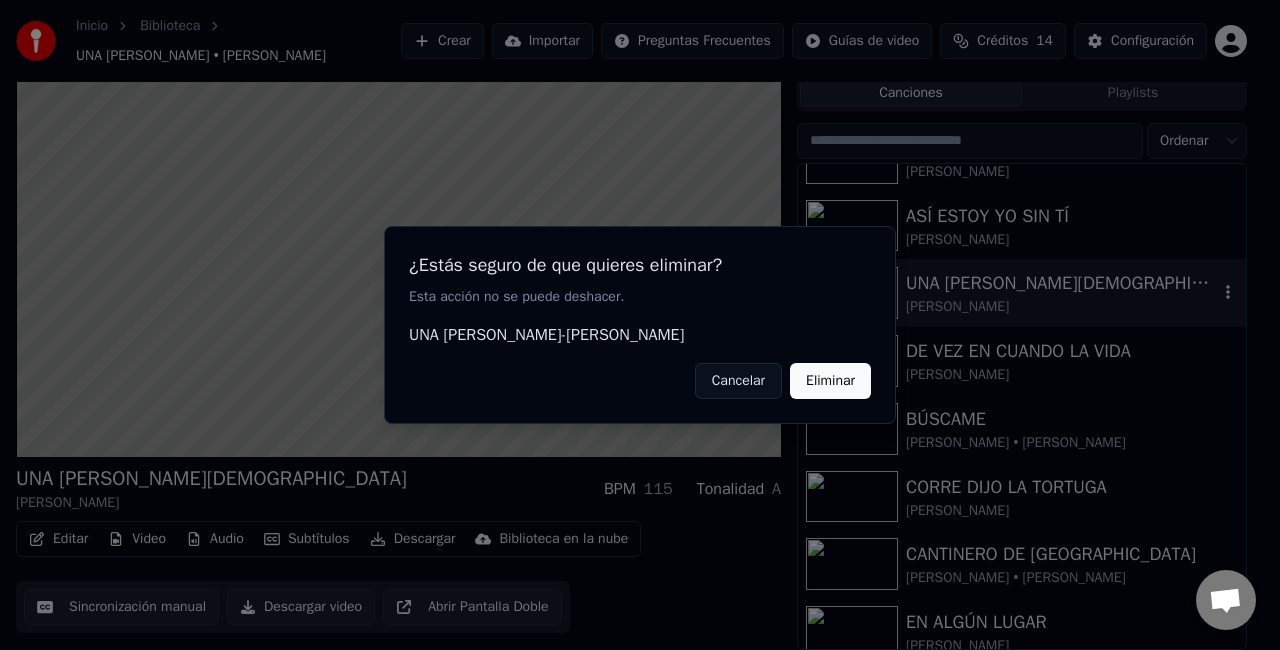 click on "Eliminar" at bounding box center (830, 381) 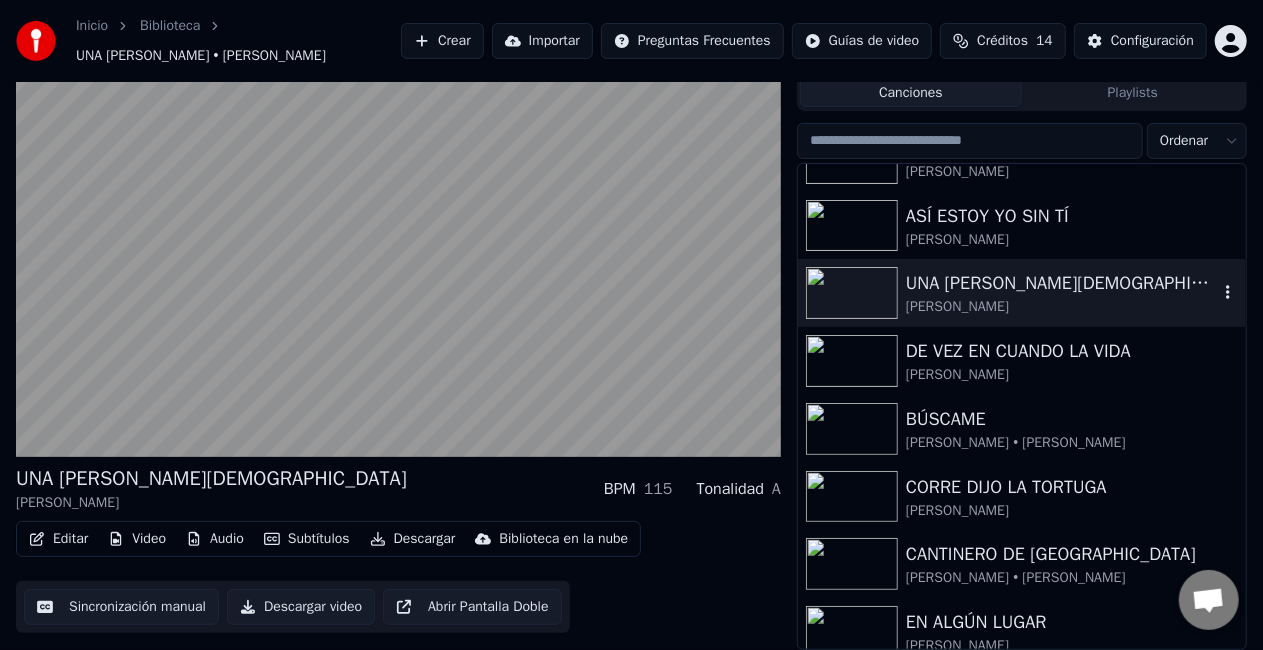 click 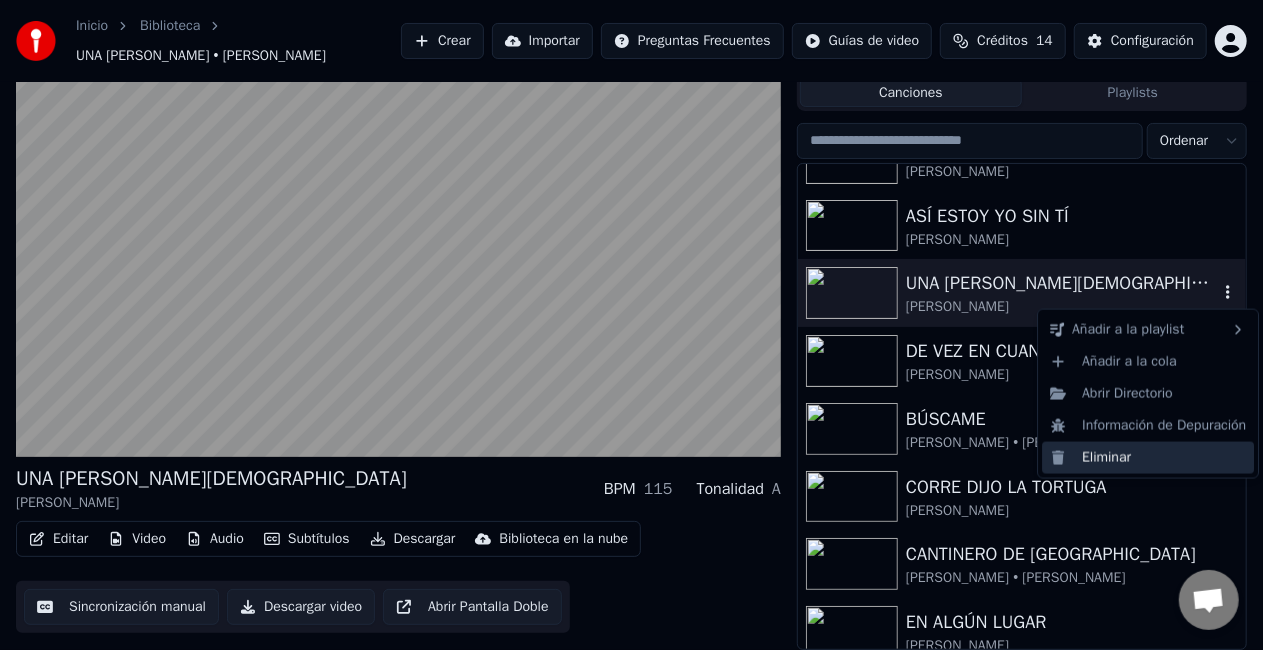 click on "Eliminar" at bounding box center [1148, 458] 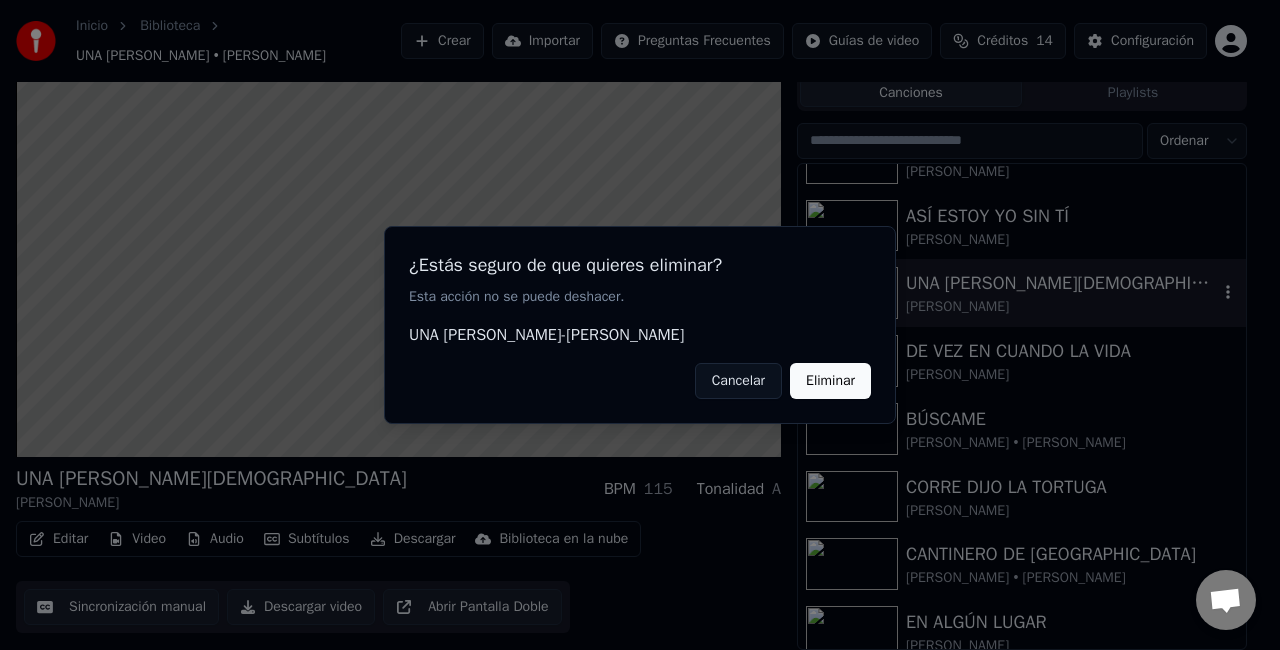 click on "Eliminar" at bounding box center (830, 381) 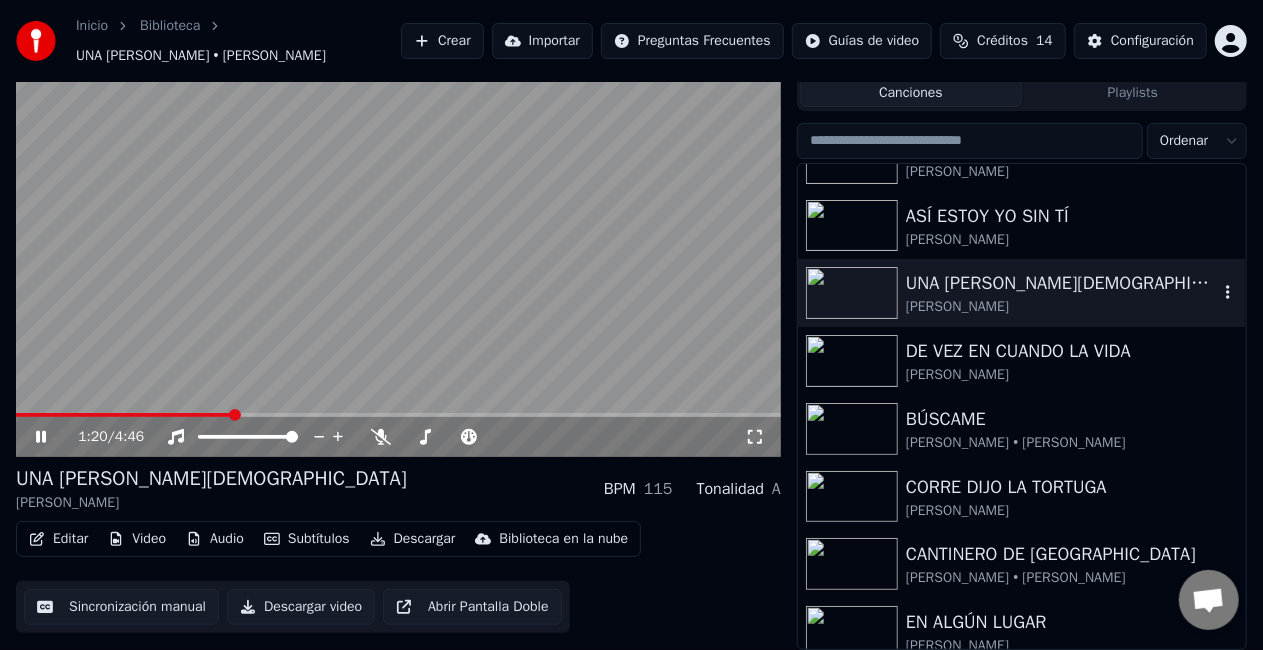 click at bounding box center [1228, 293] 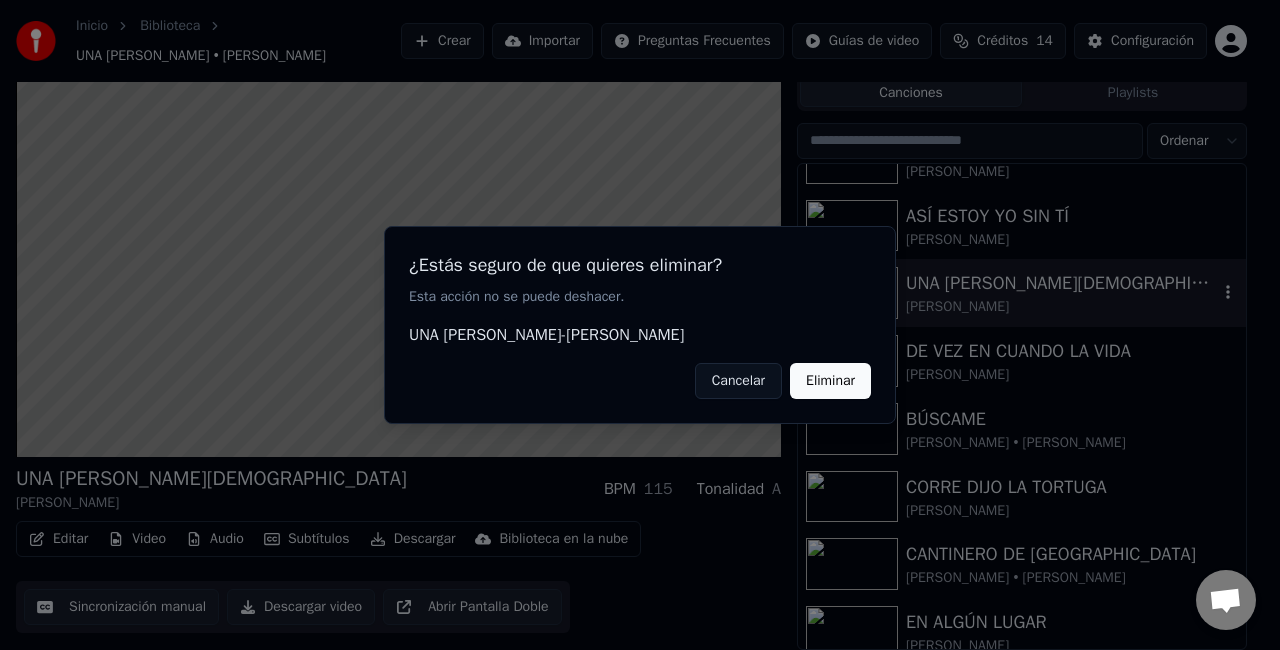 click on "Eliminar" at bounding box center [830, 381] 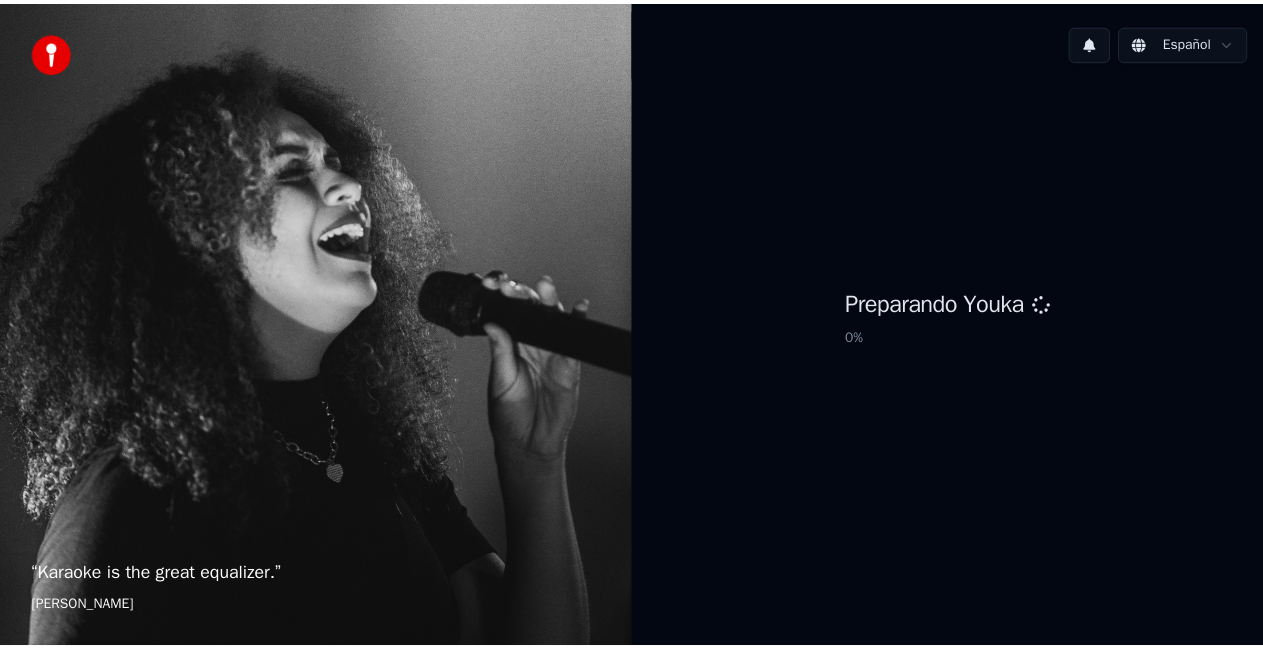 scroll, scrollTop: 0, scrollLeft: 0, axis: both 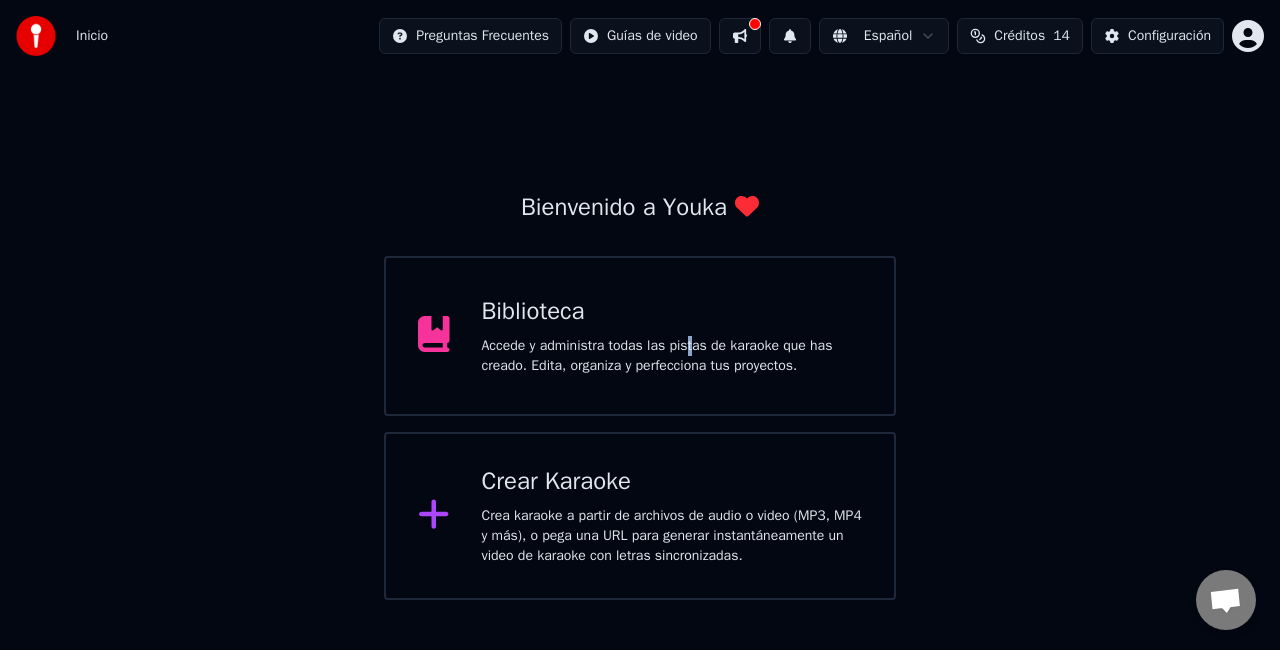 click on "Accede y administra todas las pistas de karaoke que has creado. Edita, organiza y perfecciona tus proyectos." at bounding box center (672, 356) 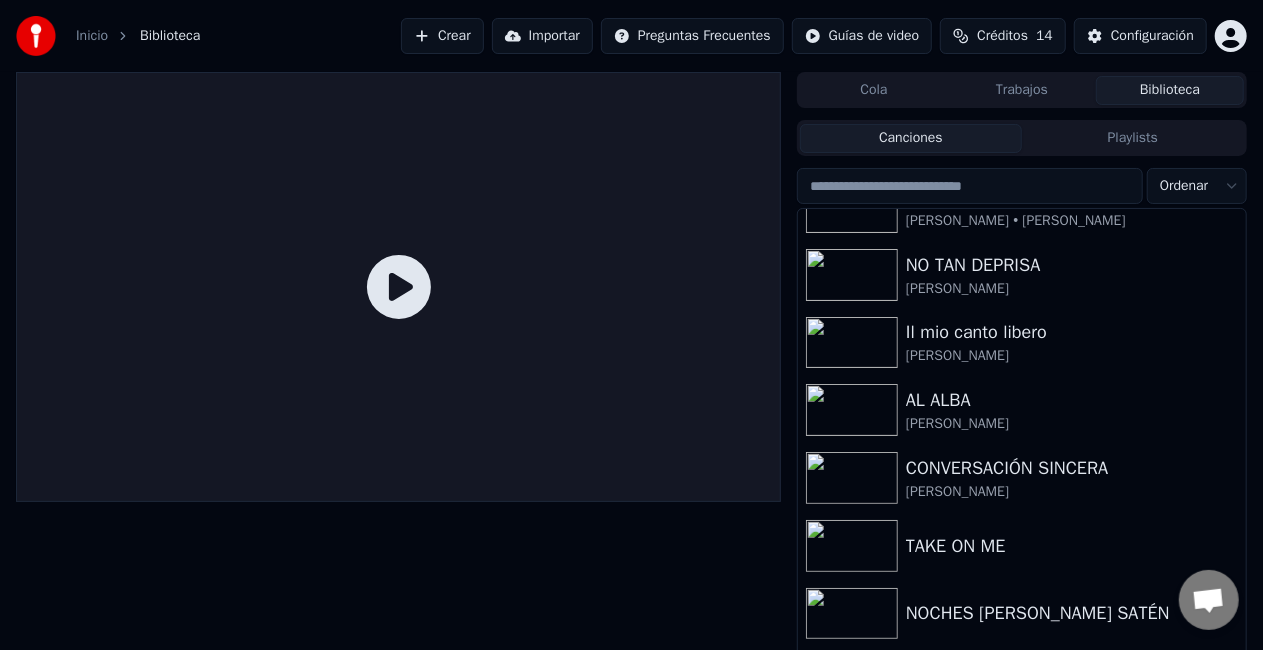 scroll, scrollTop: 0, scrollLeft: 0, axis: both 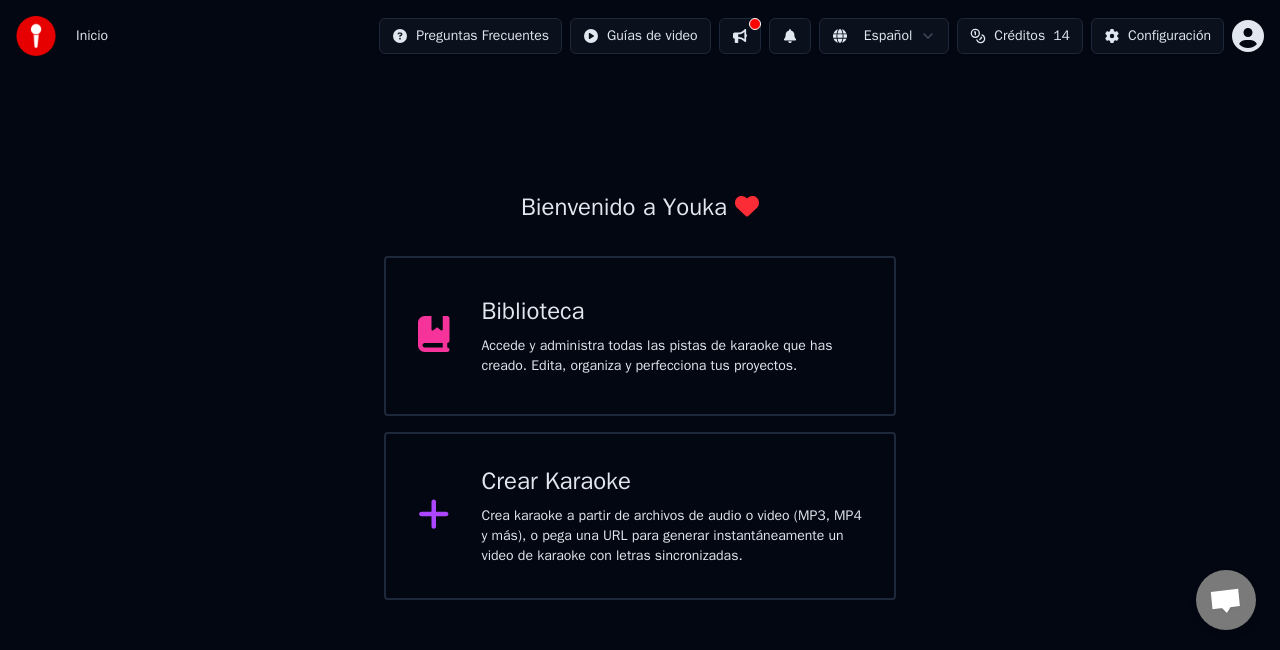 click on "Crear Karaoke" at bounding box center (672, 482) 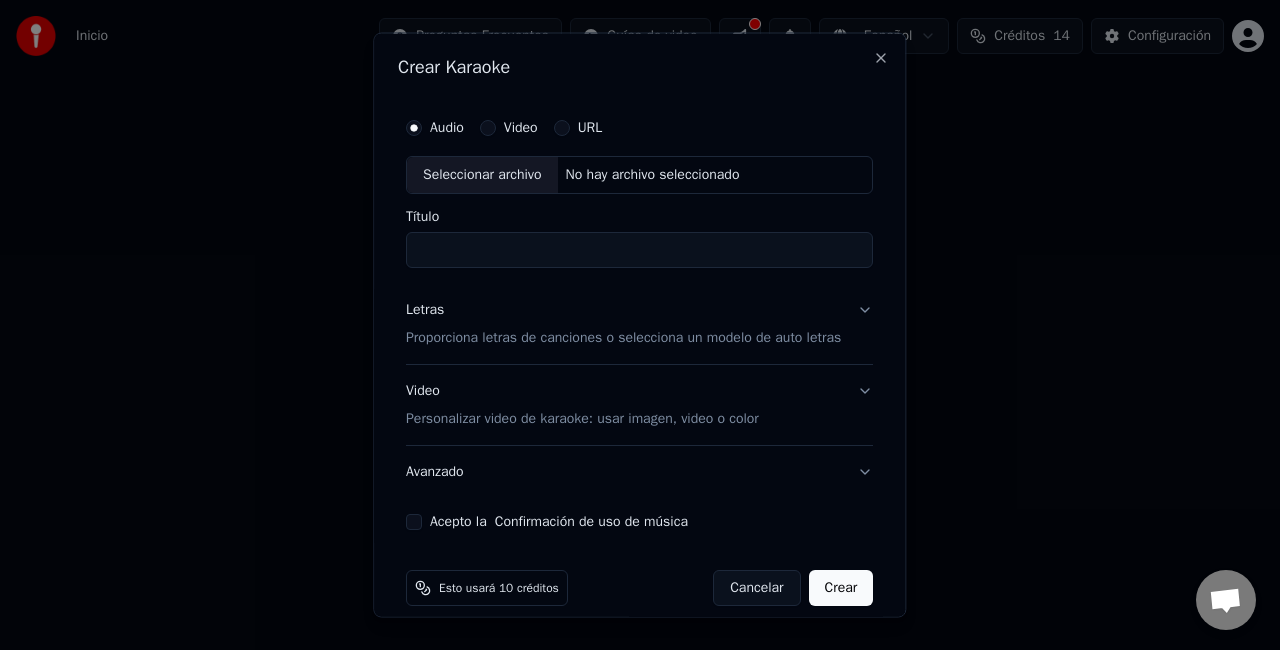 click on "Seleccionar archivo" at bounding box center (482, 175) 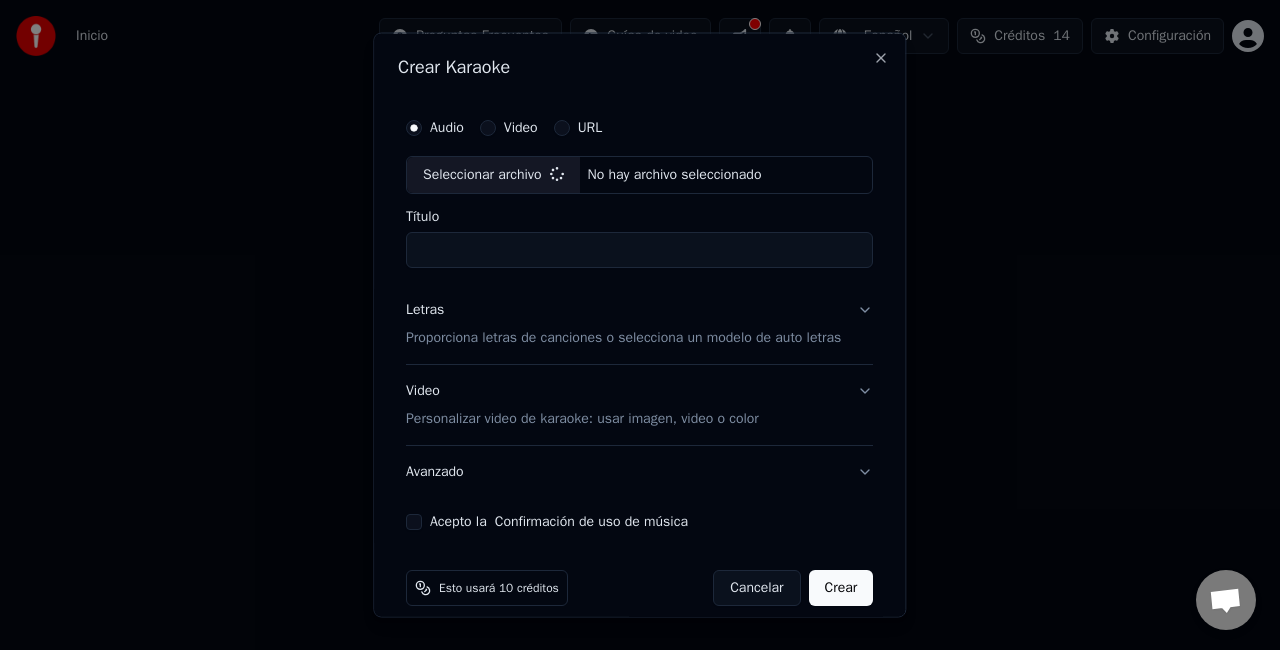 type on "**********" 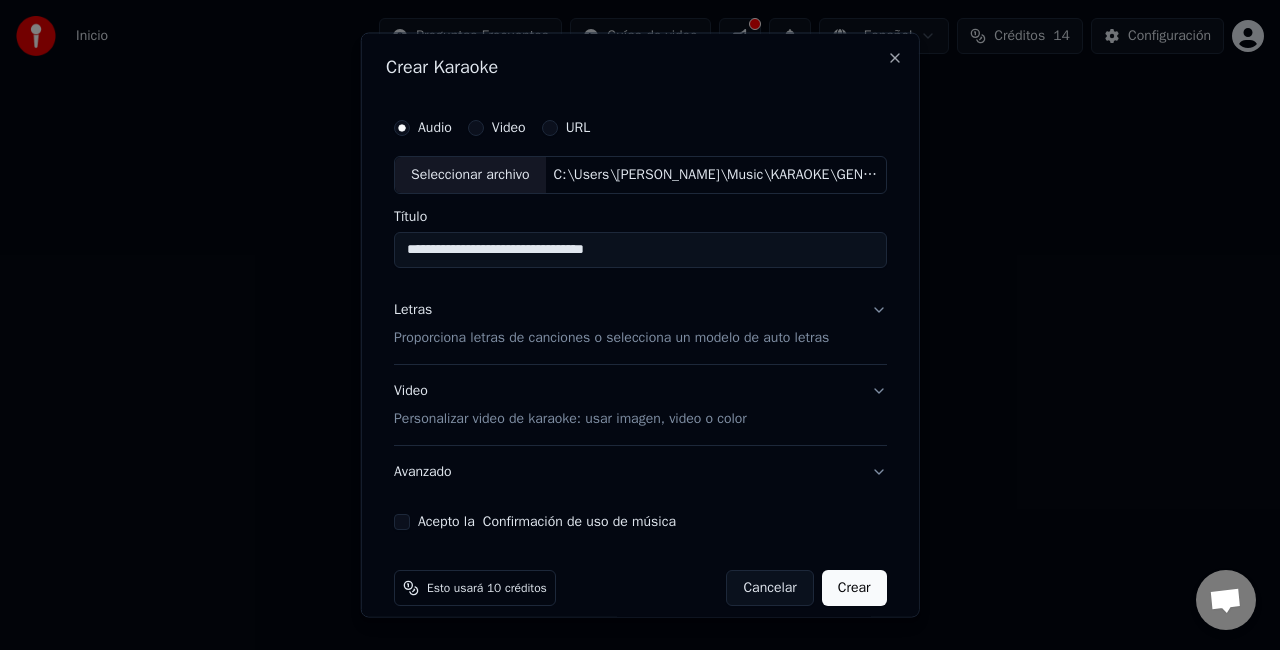 drag, startPoint x: 652, startPoint y: 243, endPoint x: 342, endPoint y: 237, distance: 310.05804 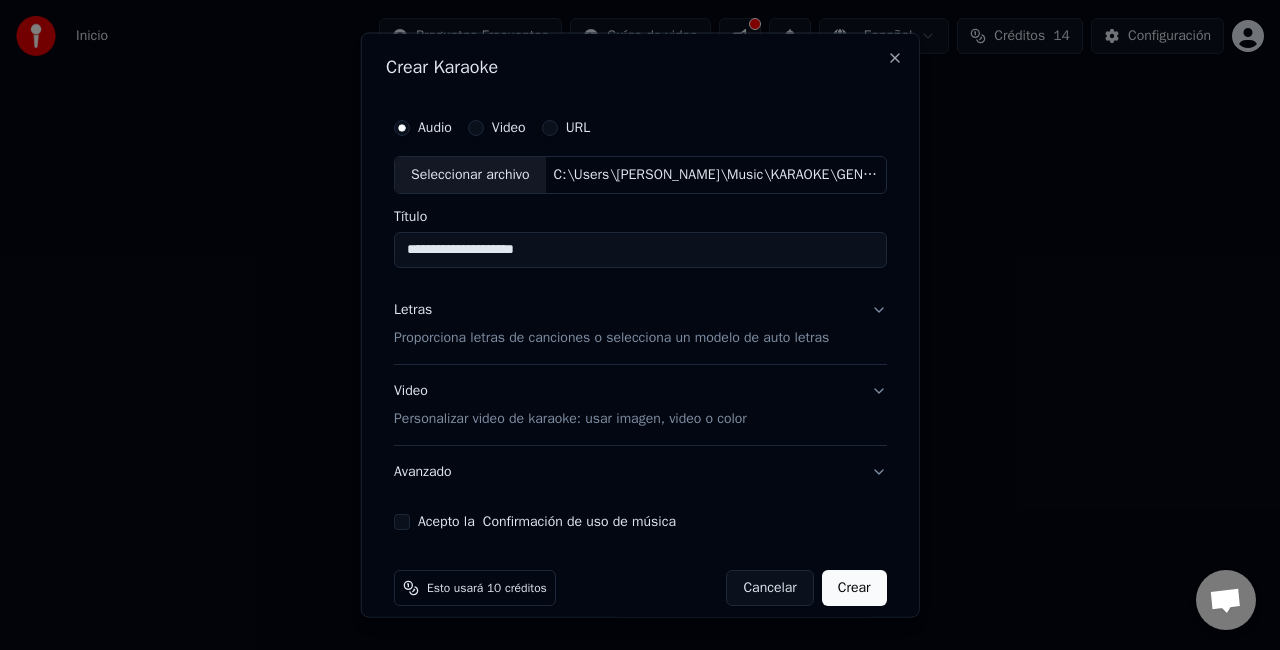 scroll, scrollTop: 18, scrollLeft: 0, axis: vertical 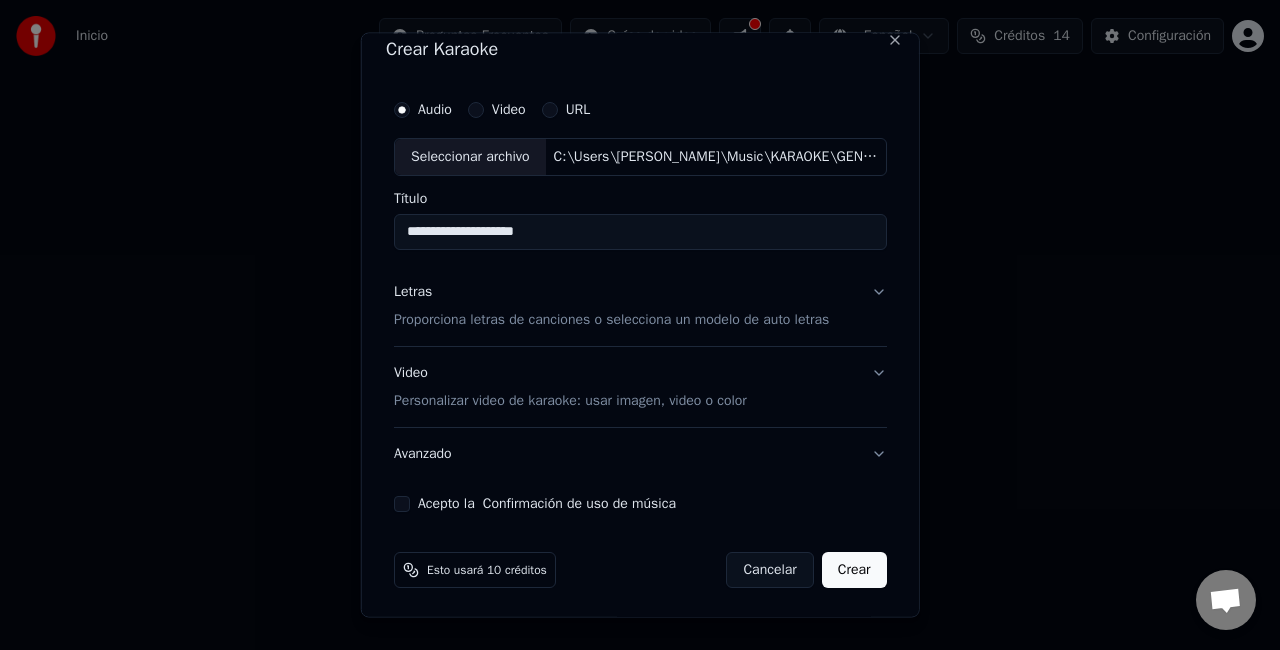 type on "**********" 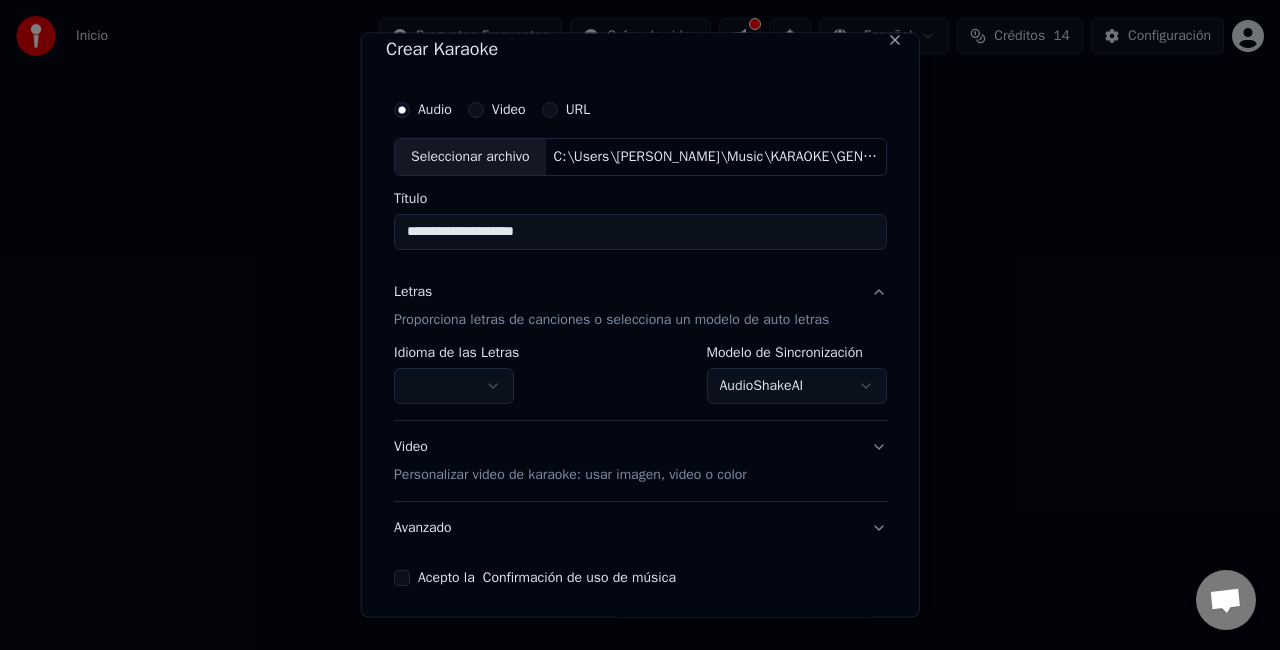 click on "**********" at bounding box center [640, 300] 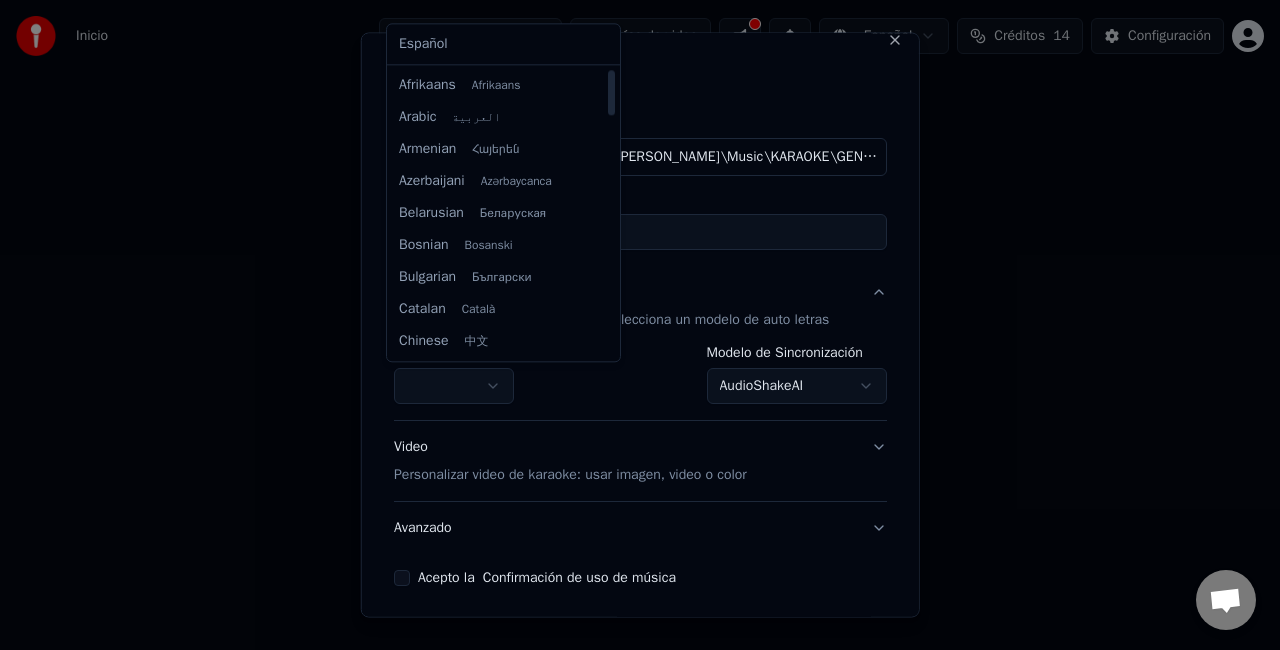 select on "**" 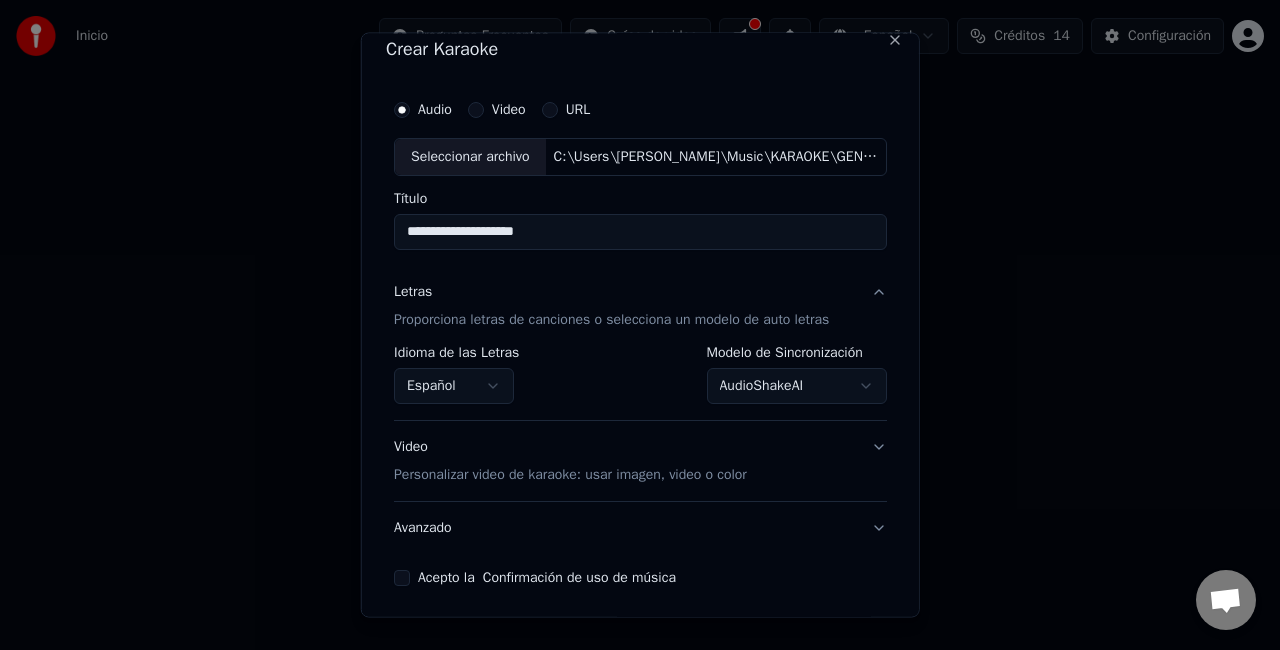 click on "**********" at bounding box center (640, 300) 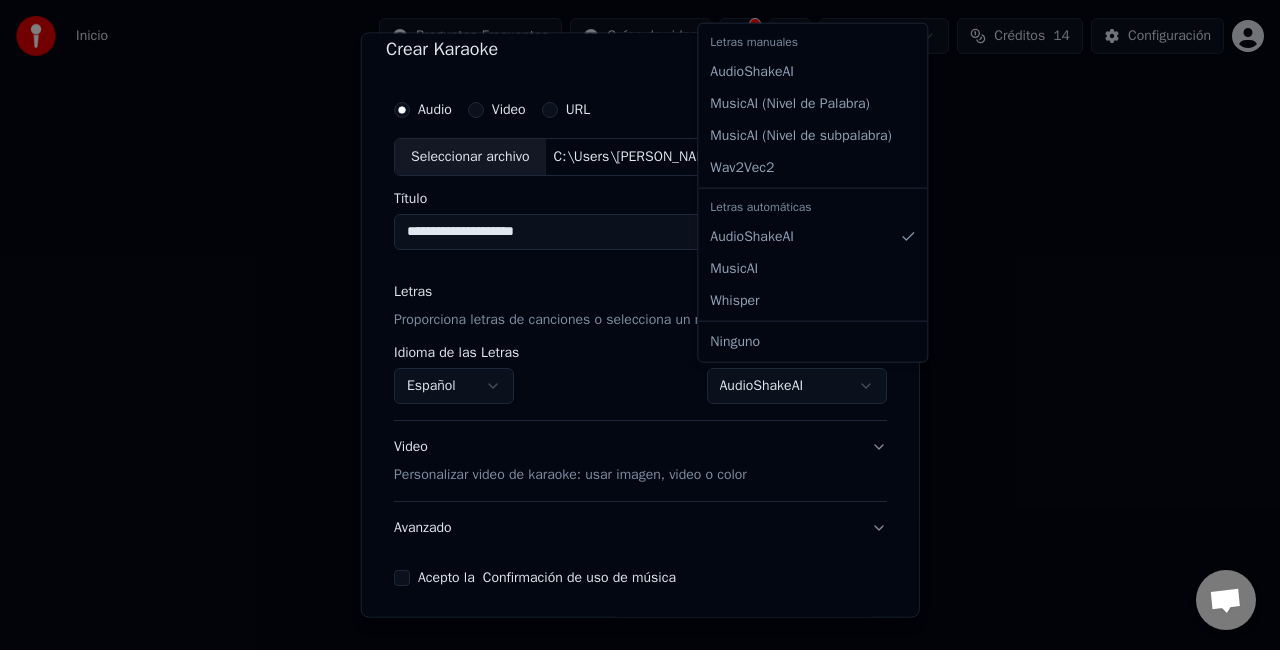 click on "**********" at bounding box center [640, 300] 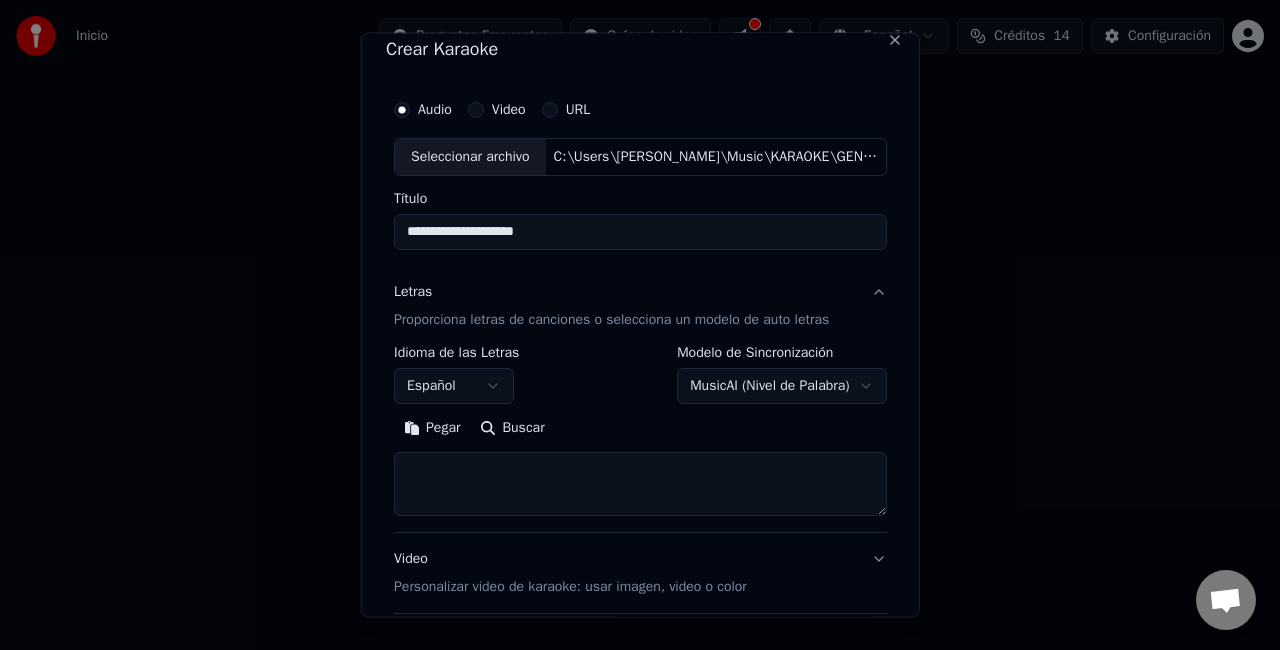 click at bounding box center (640, 483) 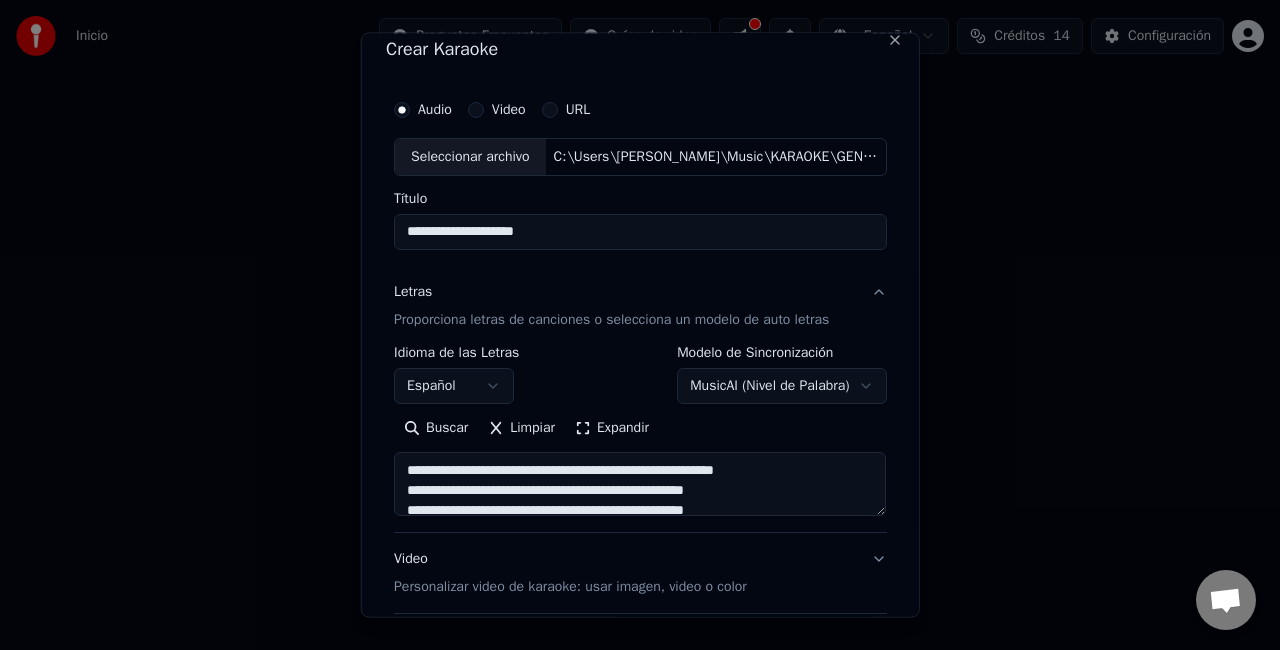 scroll, scrollTop: 204, scrollLeft: 0, axis: vertical 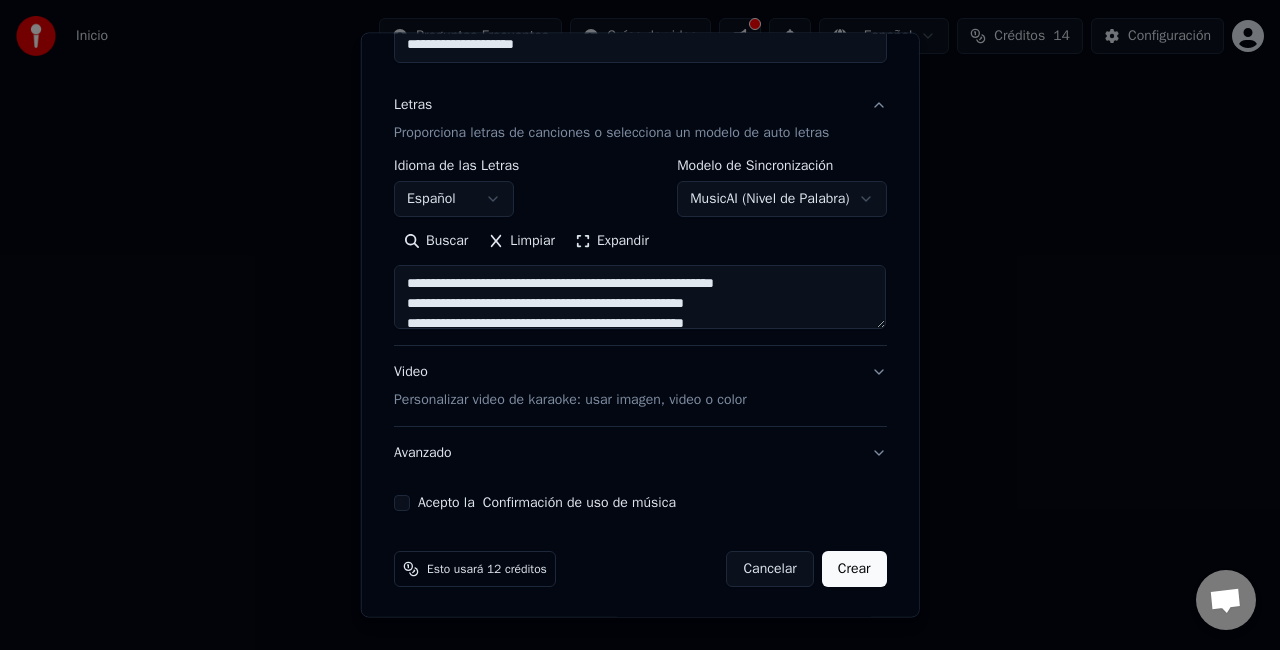 click on "Video Personalizar video de karaoke: usar imagen, video o color" at bounding box center [640, 386] 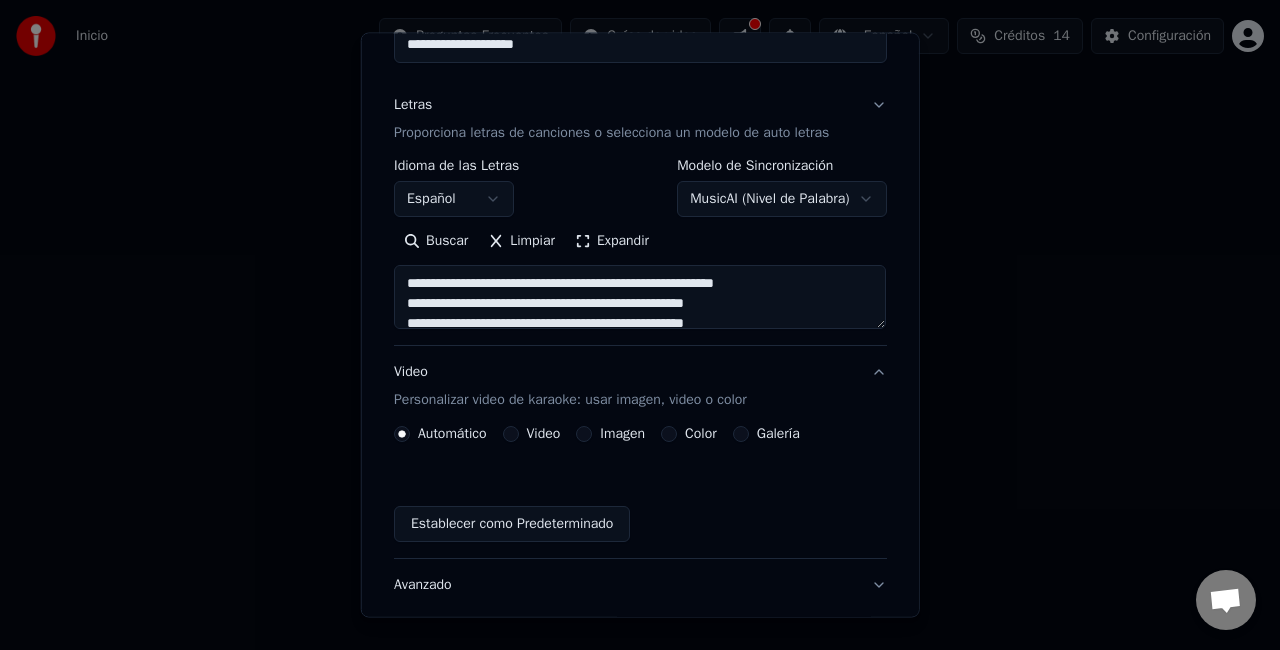 scroll, scrollTop: 150, scrollLeft: 0, axis: vertical 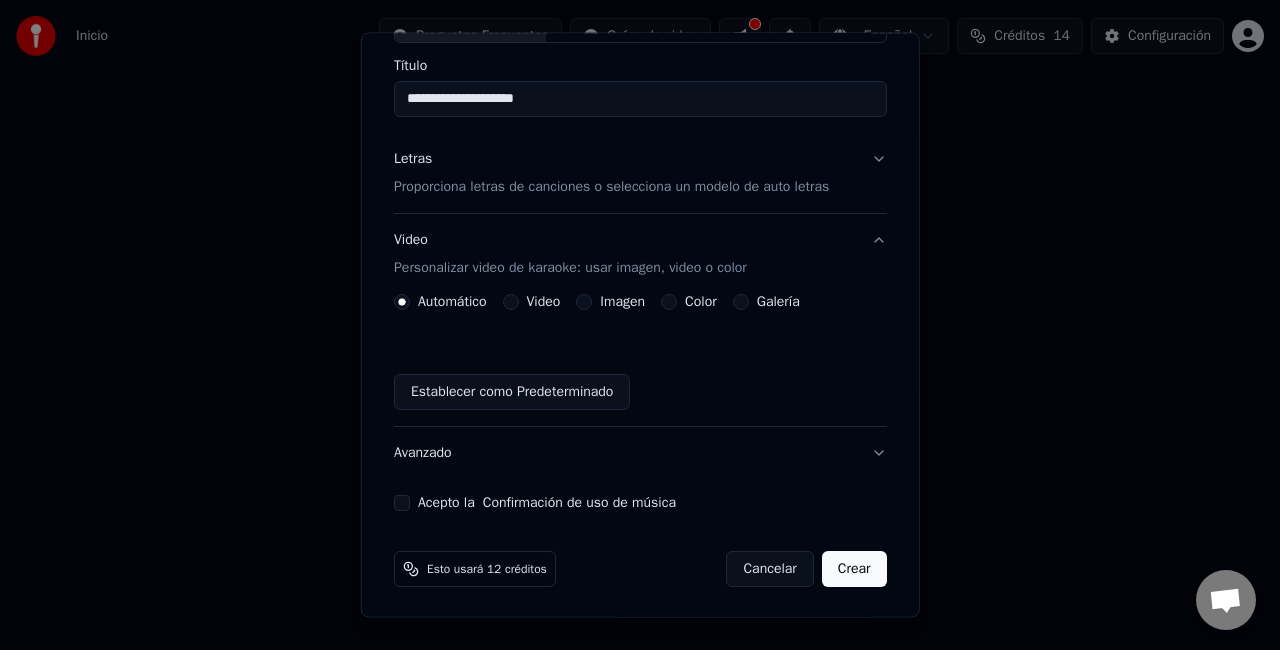 click on "Imagen" at bounding box center (622, 302) 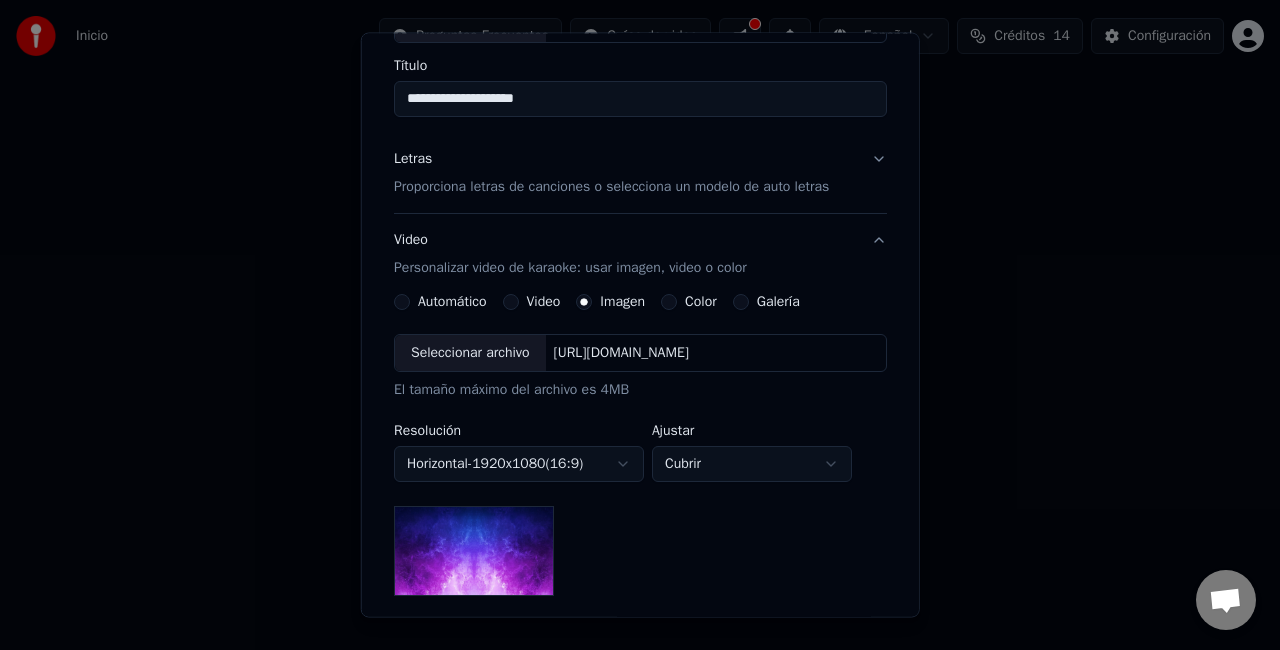 click on "Seleccionar archivo" at bounding box center [470, 353] 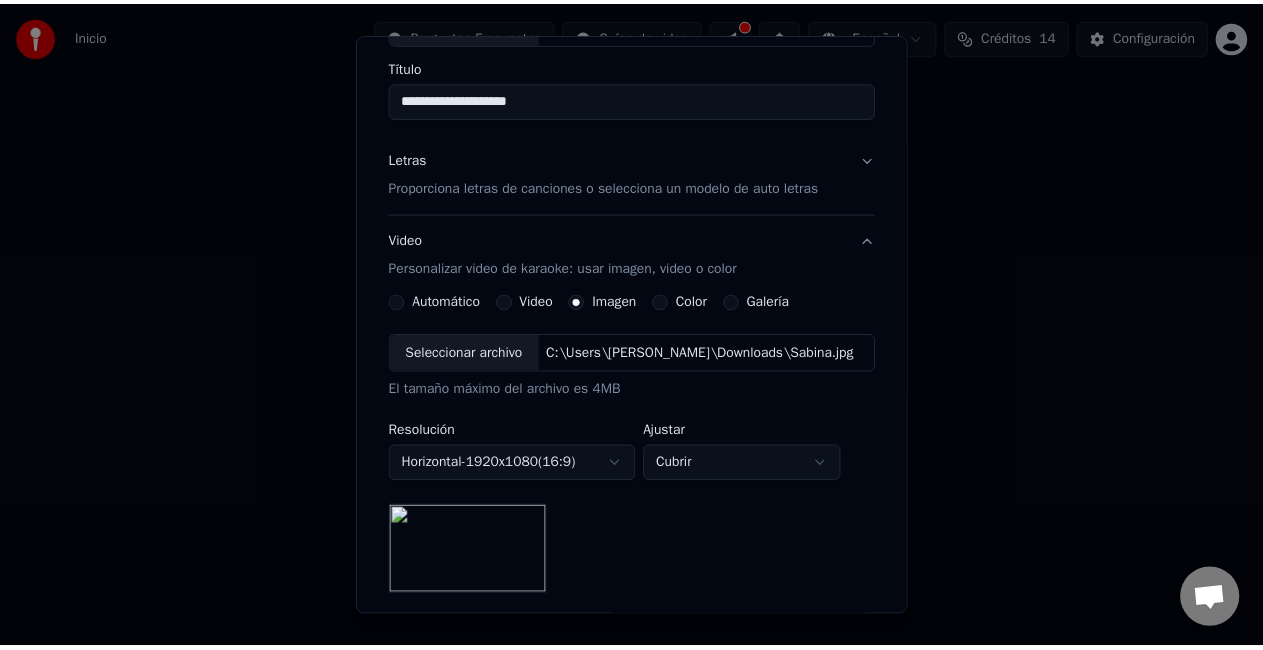 scroll, scrollTop: 412, scrollLeft: 0, axis: vertical 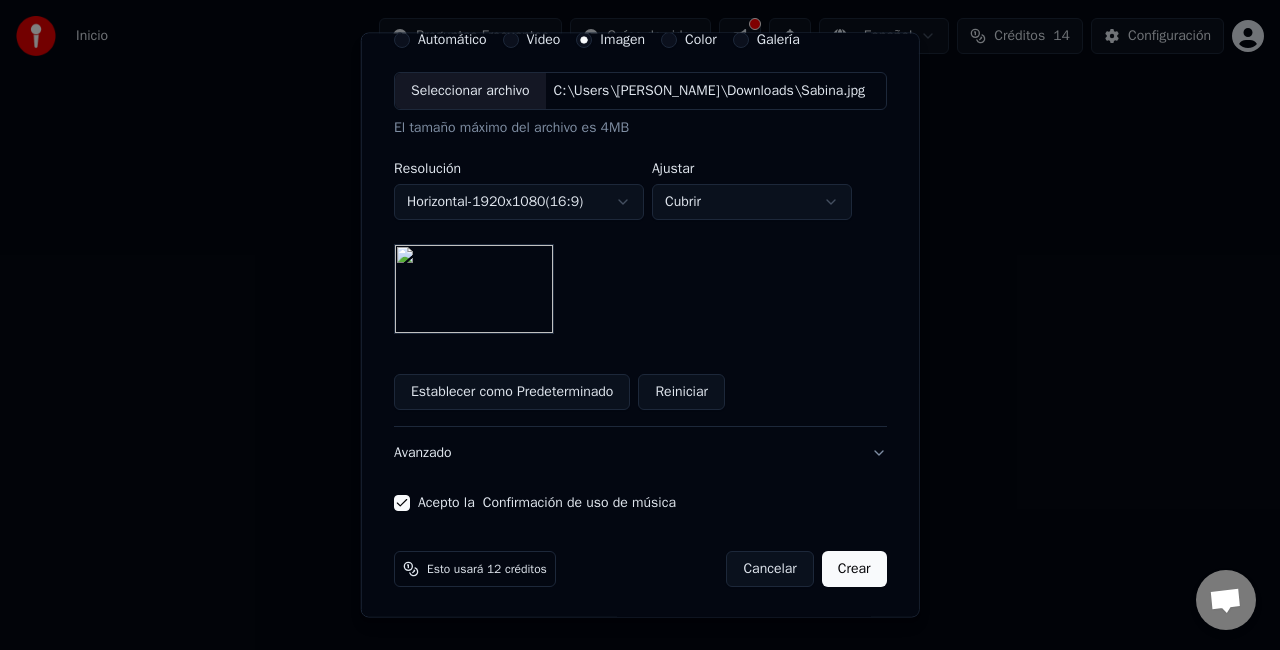 click on "Crear" at bounding box center (854, 569) 